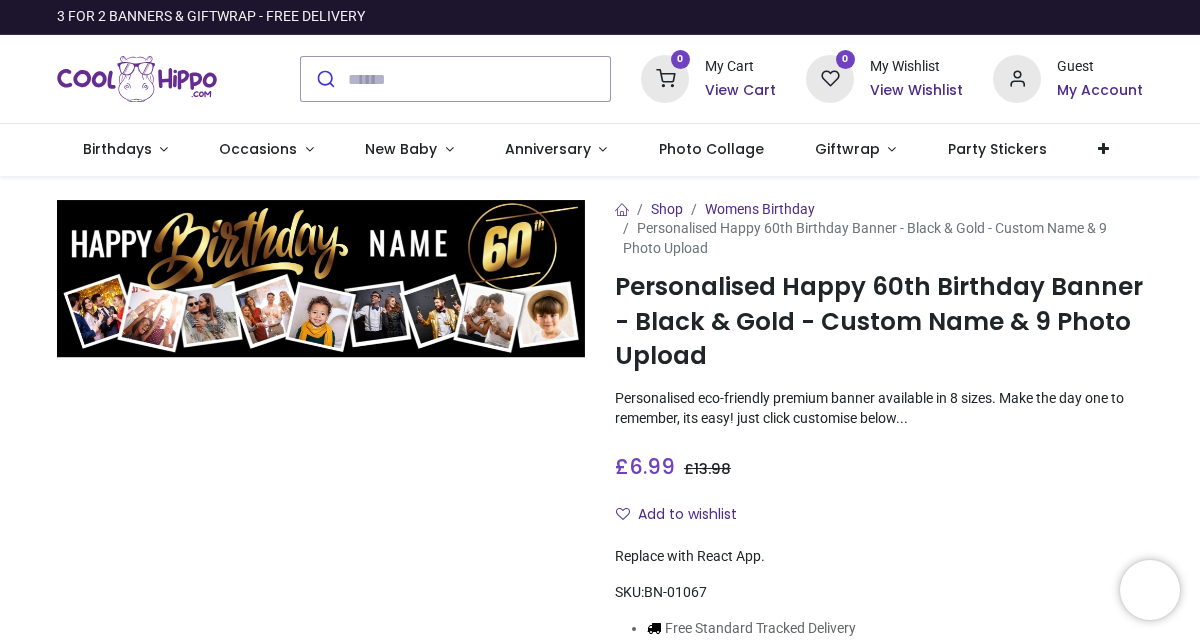 scroll, scrollTop: 0, scrollLeft: 0, axis: both 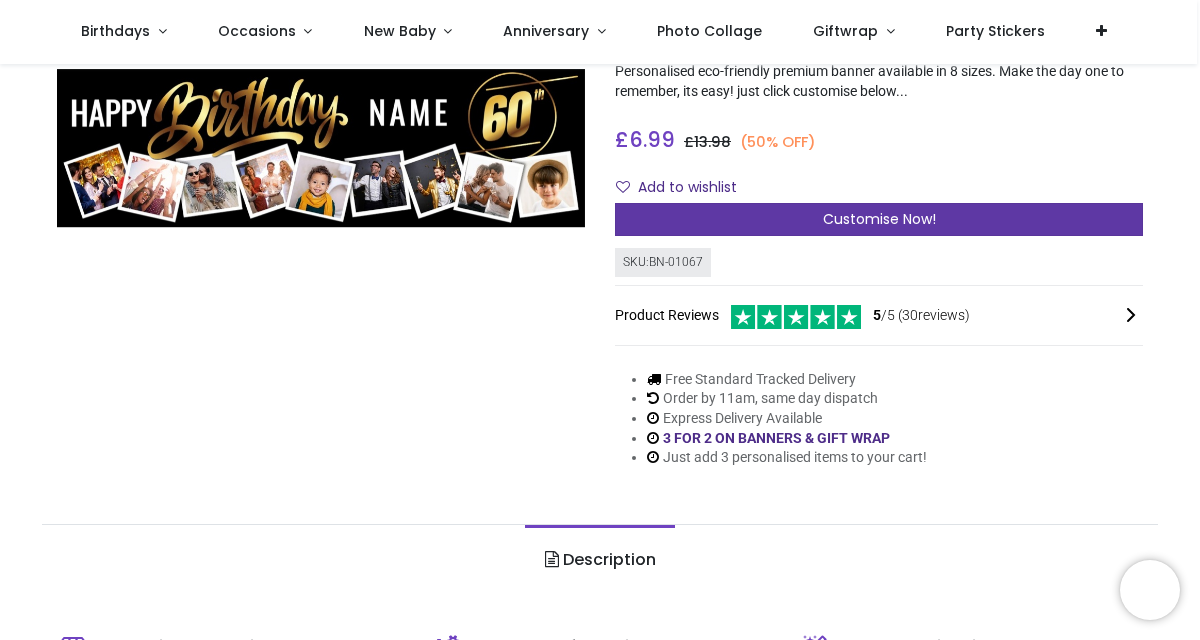 click on "Customise Now!" at bounding box center [879, 219] 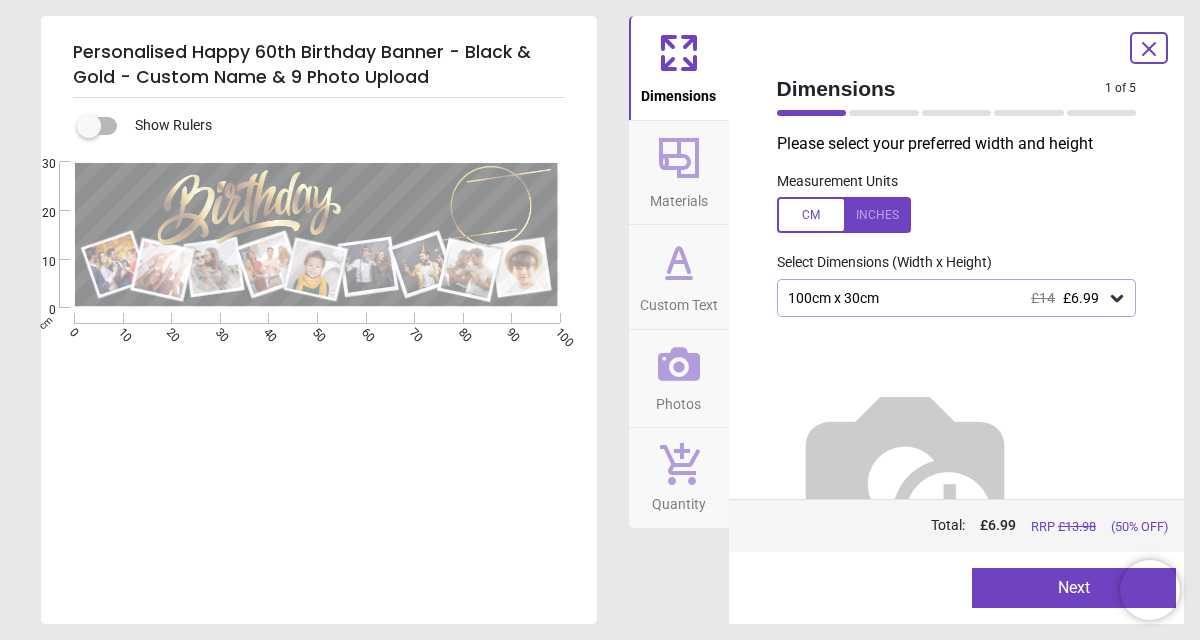 click 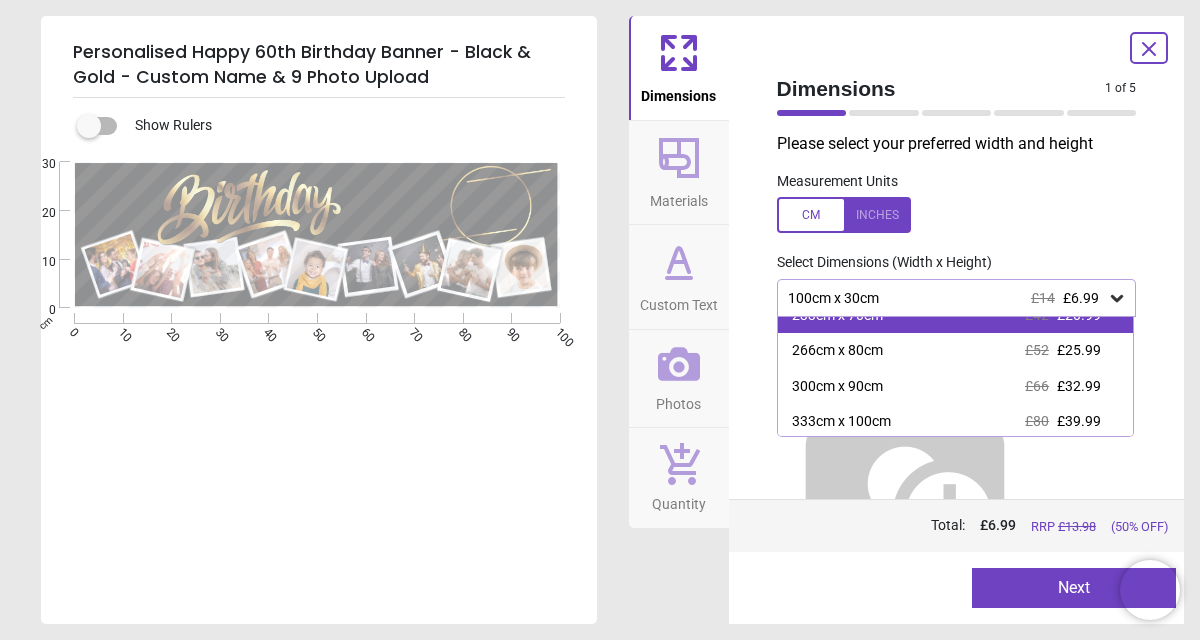 scroll, scrollTop: 166, scrollLeft: 0, axis: vertical 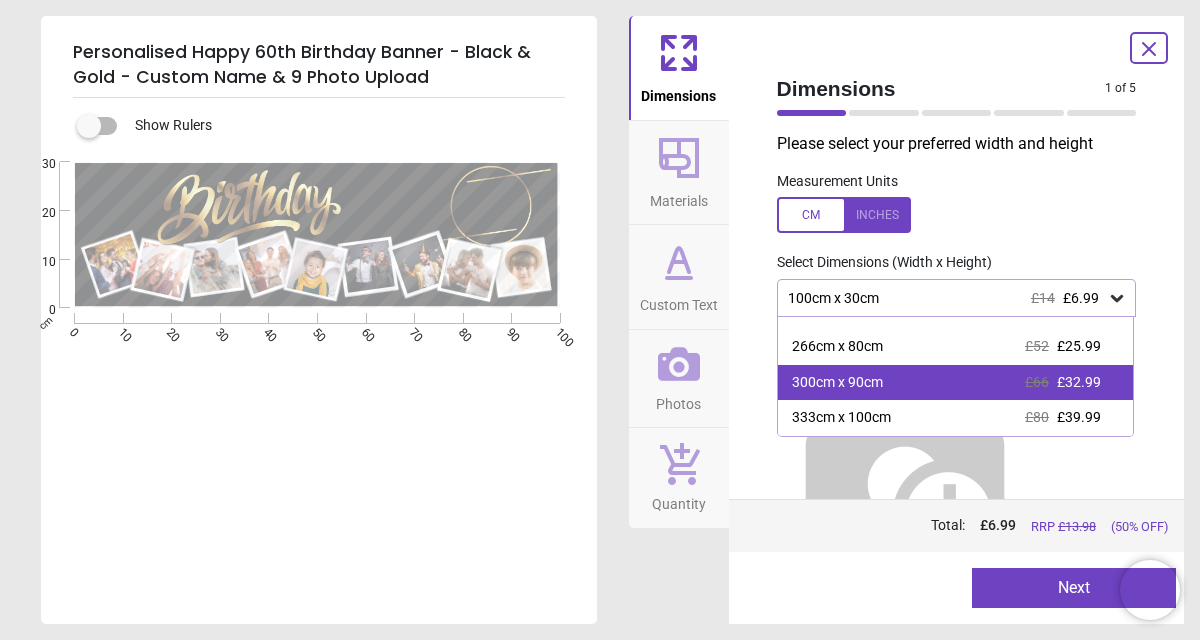 click on "£66" at bounding box center (1037, 382) 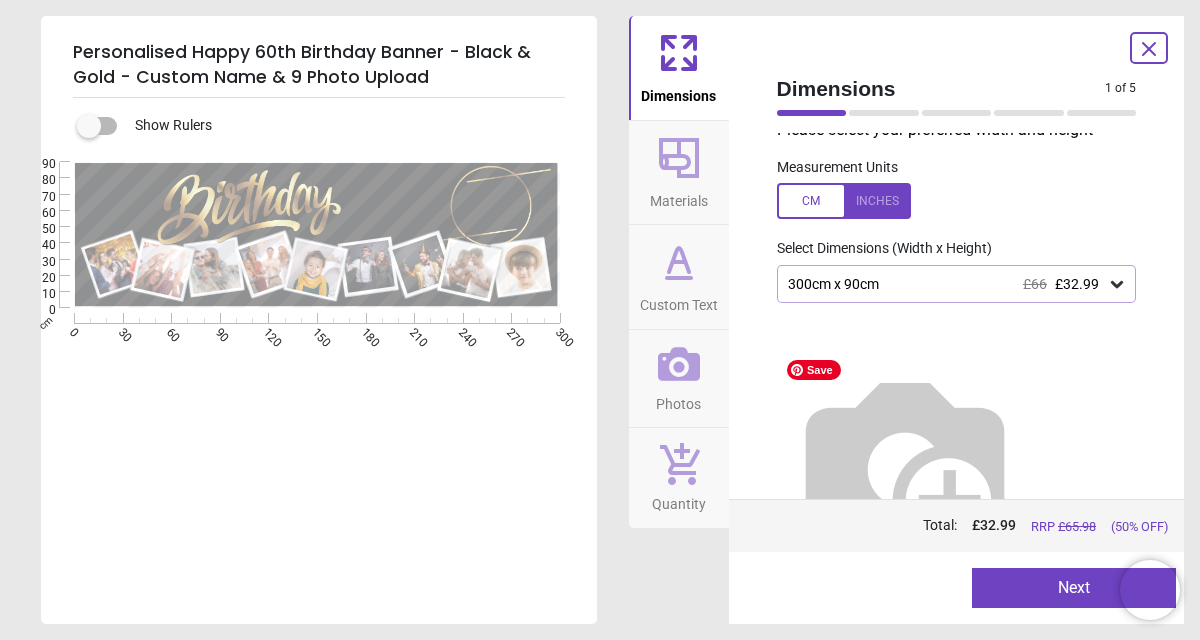scroll, scrollTop: 17, scrollLeft: 0, axis: vertical 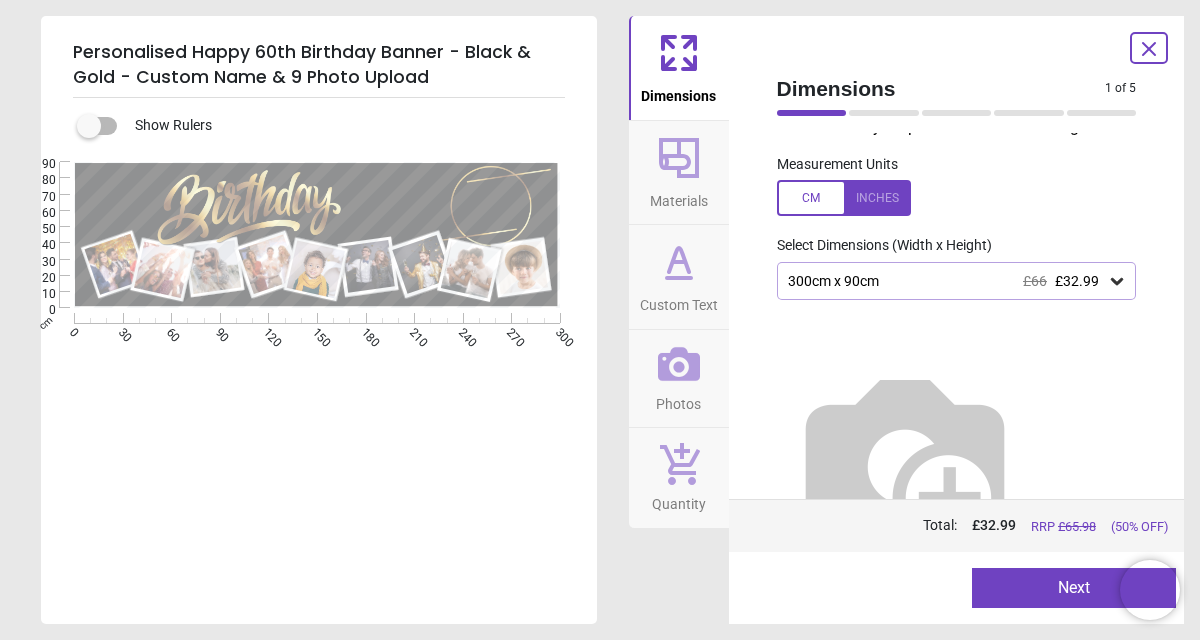 click on "Next" at bounding box center (1074, 588) 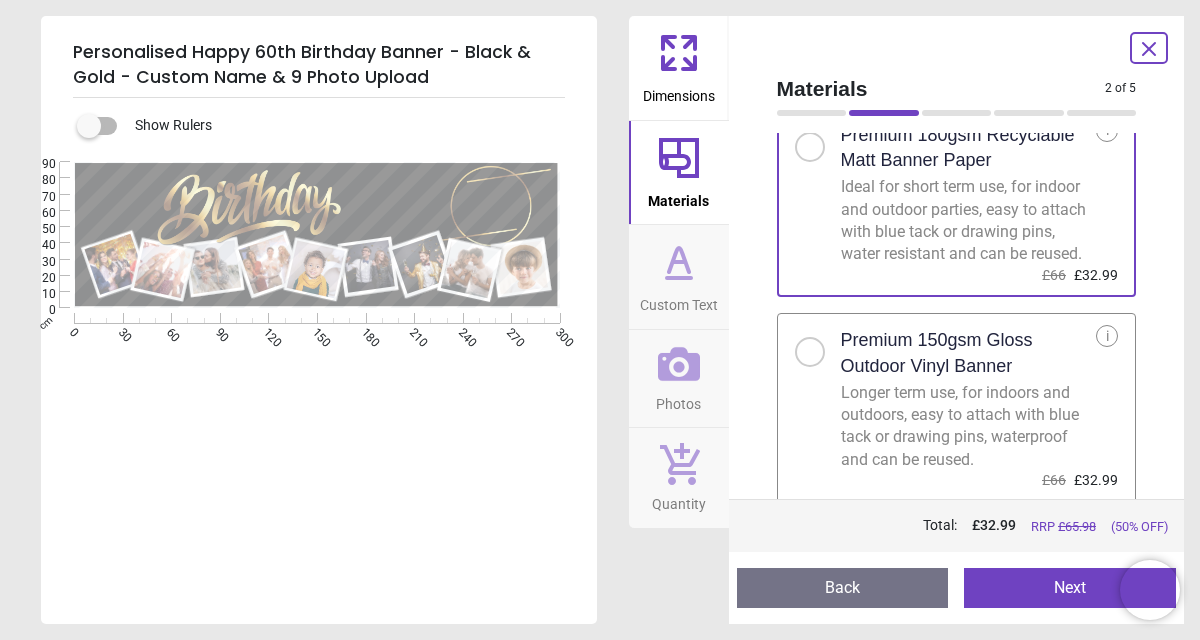scroll, scrollTop: 66, scrollLeft: 0, axis: vertical 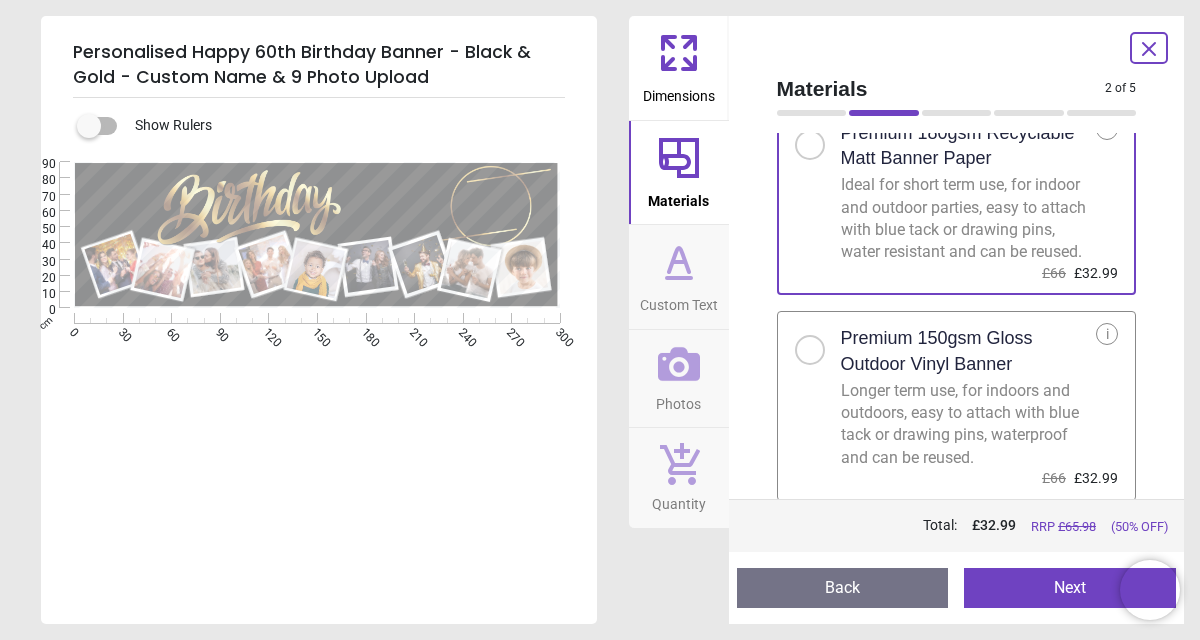 click at bounding box center [810, 350] 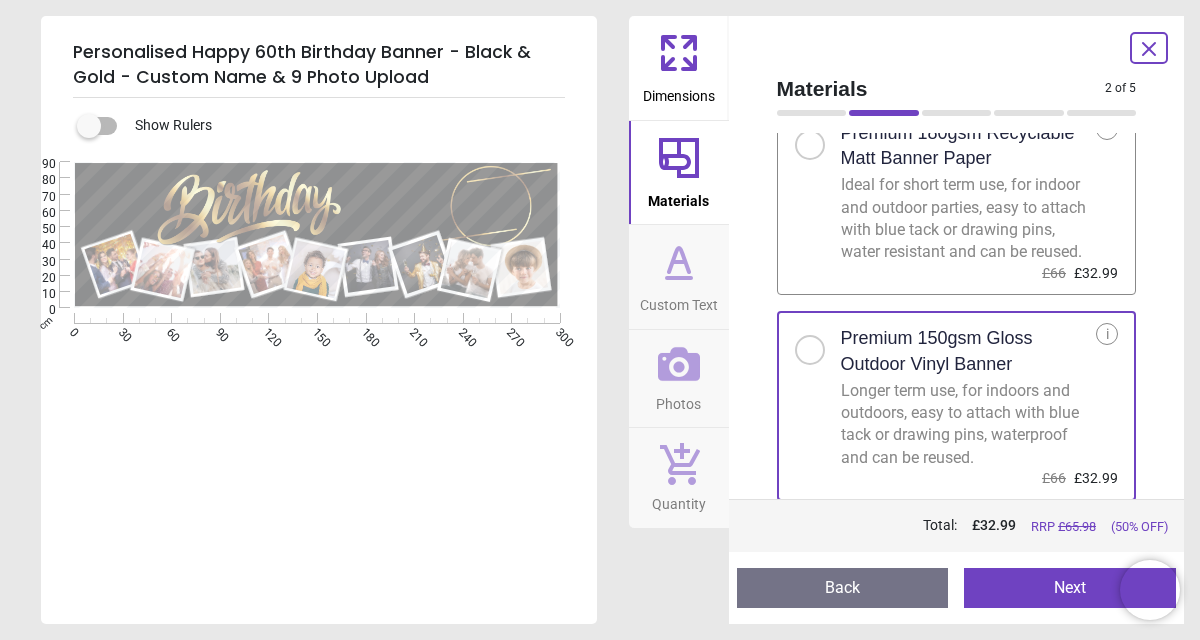 click on "Next" at bounding box center (1070, 588) 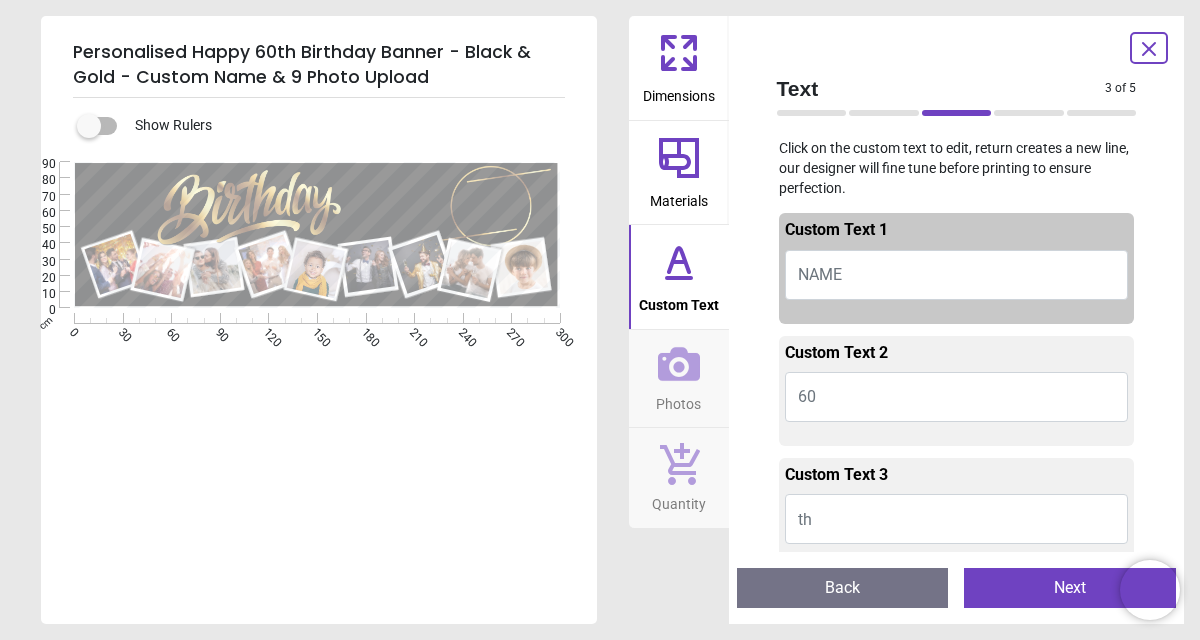 click on "NAME" at bounding box center (820, 274) 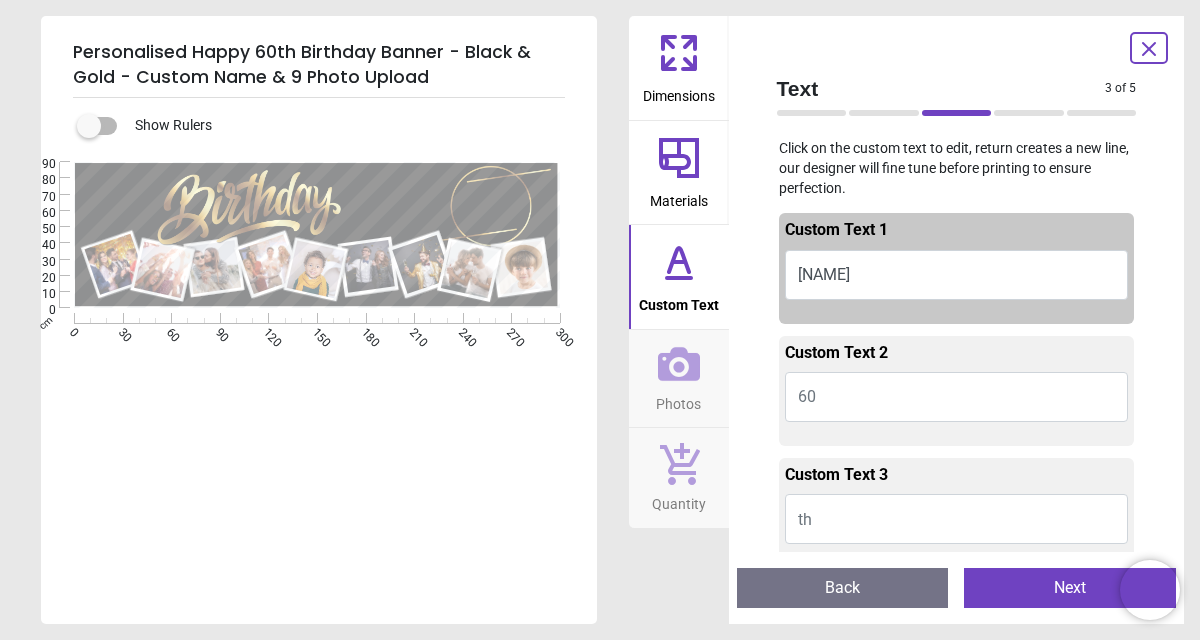 type on "*****" 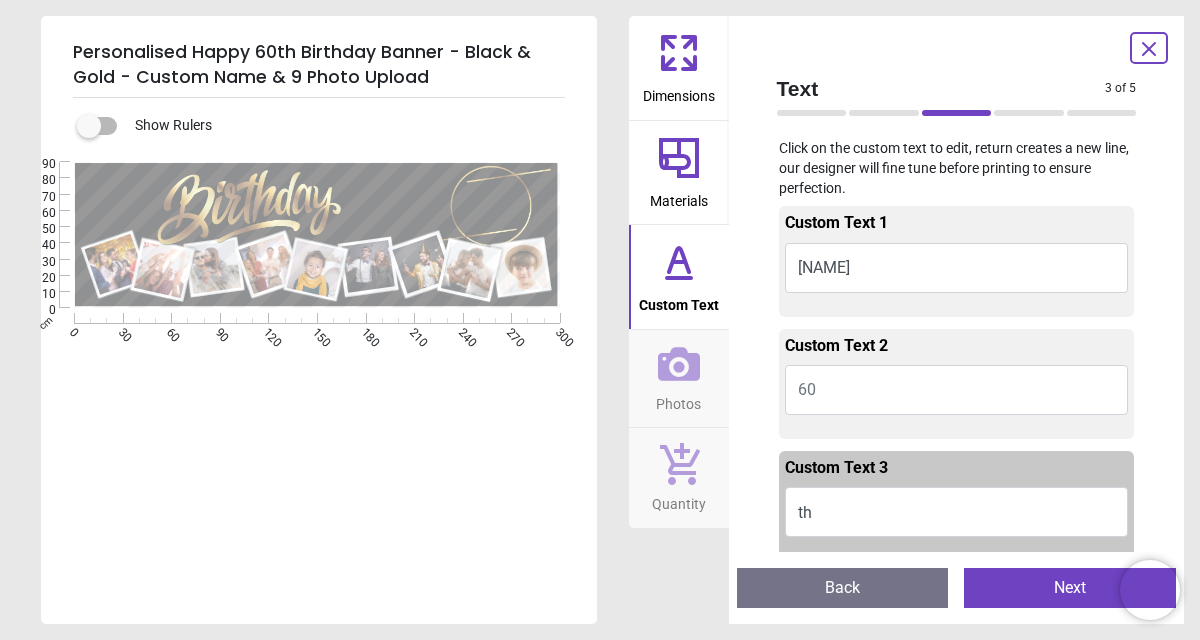 scroll, scrollTop: 12, scrollLeft: 0, axis: vertical 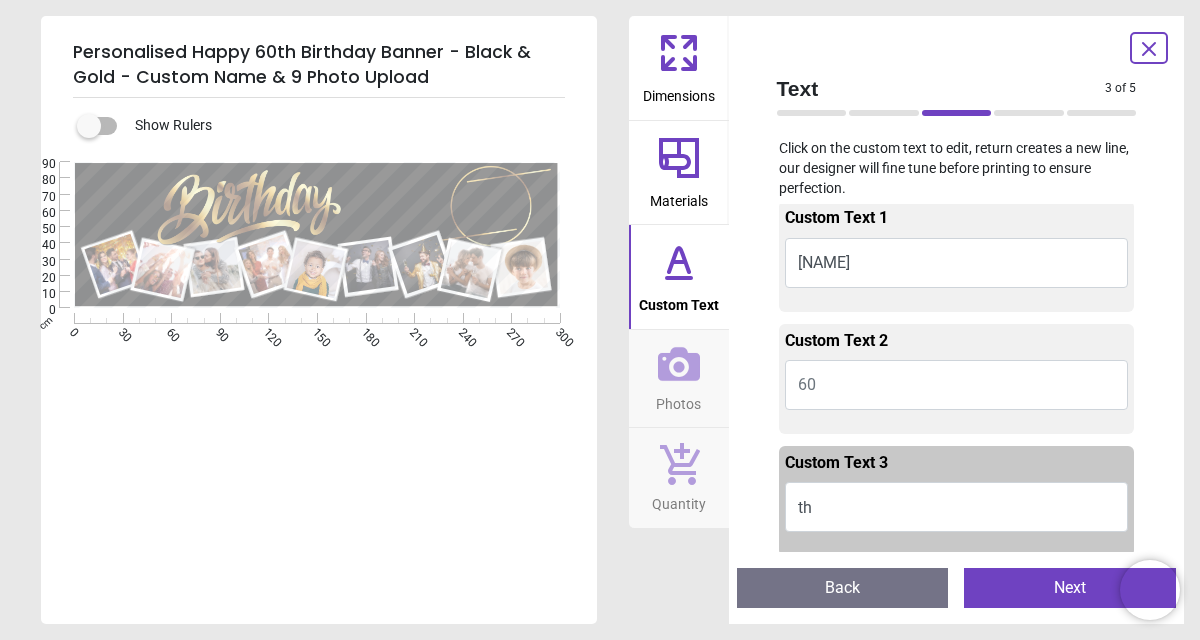 type on "**" 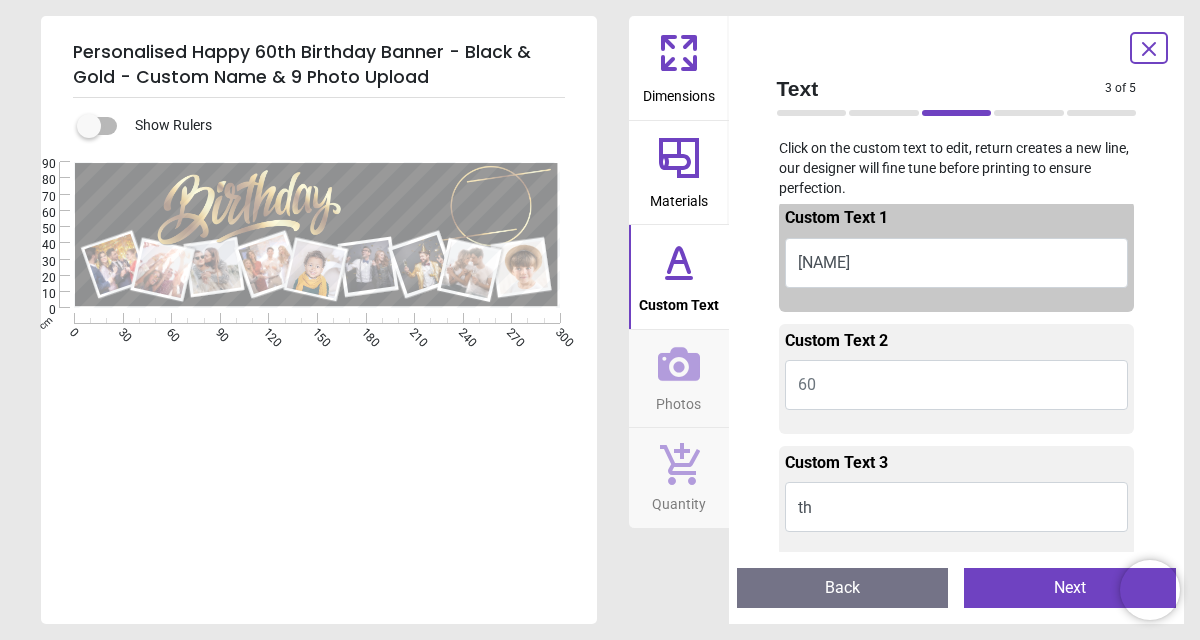 click on "[NAME]" at bounding box center (957, 263) 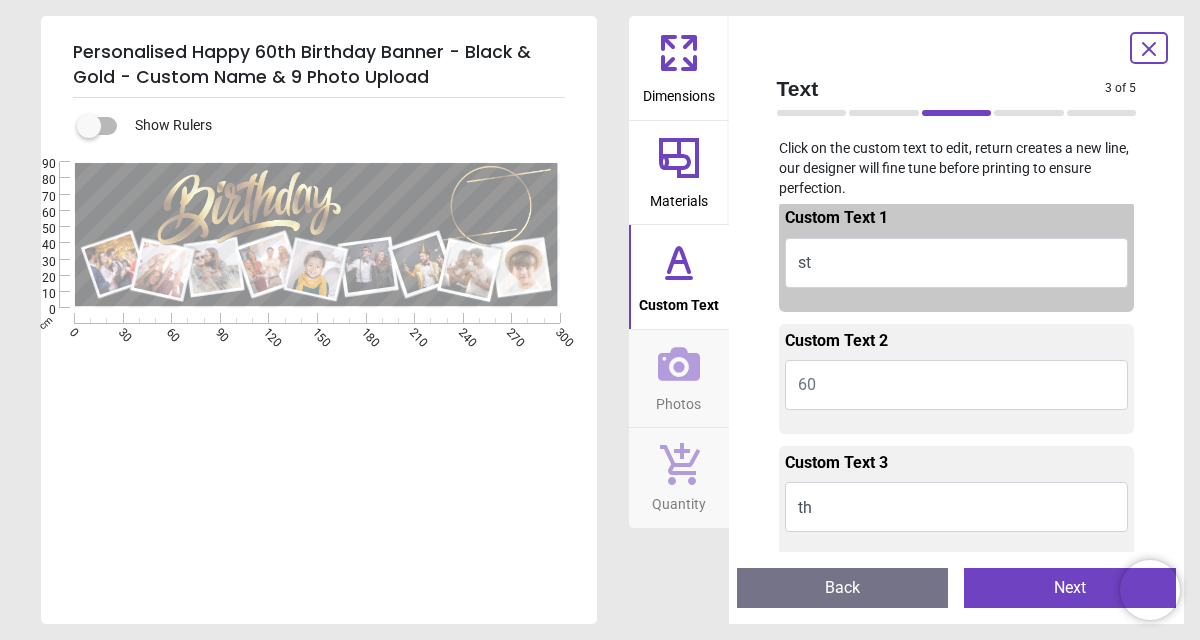 type on "*" 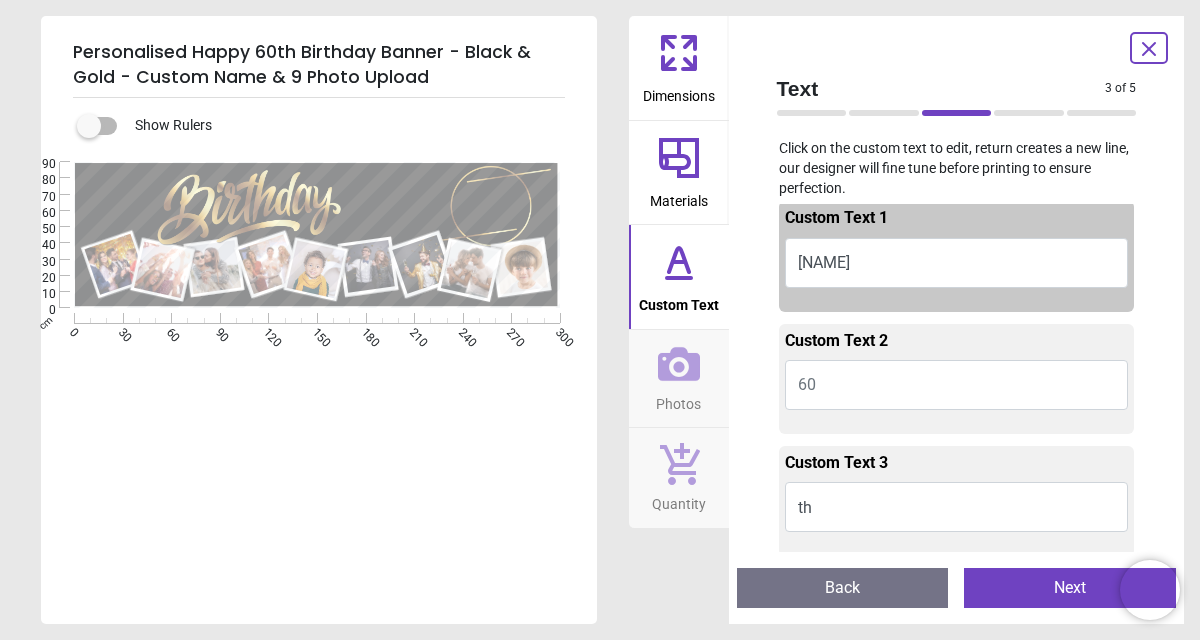 type on "*****" 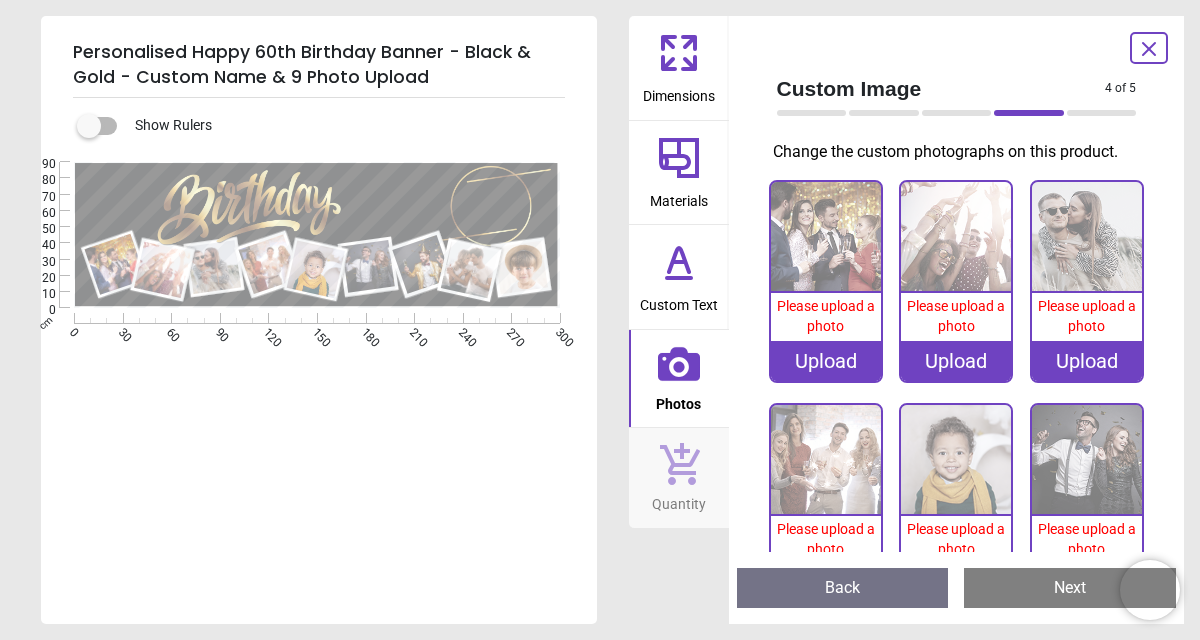 click on "Upload" at bounding box center (826, 361) 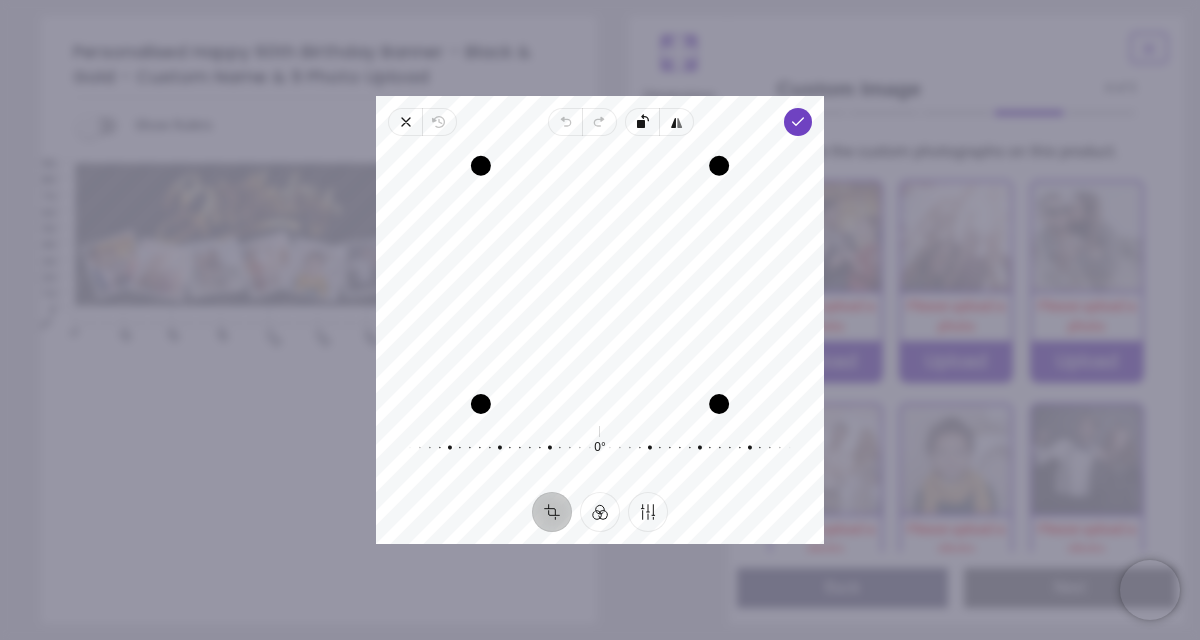 drag, startPoint x: 612, startPoint y: 150, endPoint x: 604, endPoint y: 164, distance: 16.124516 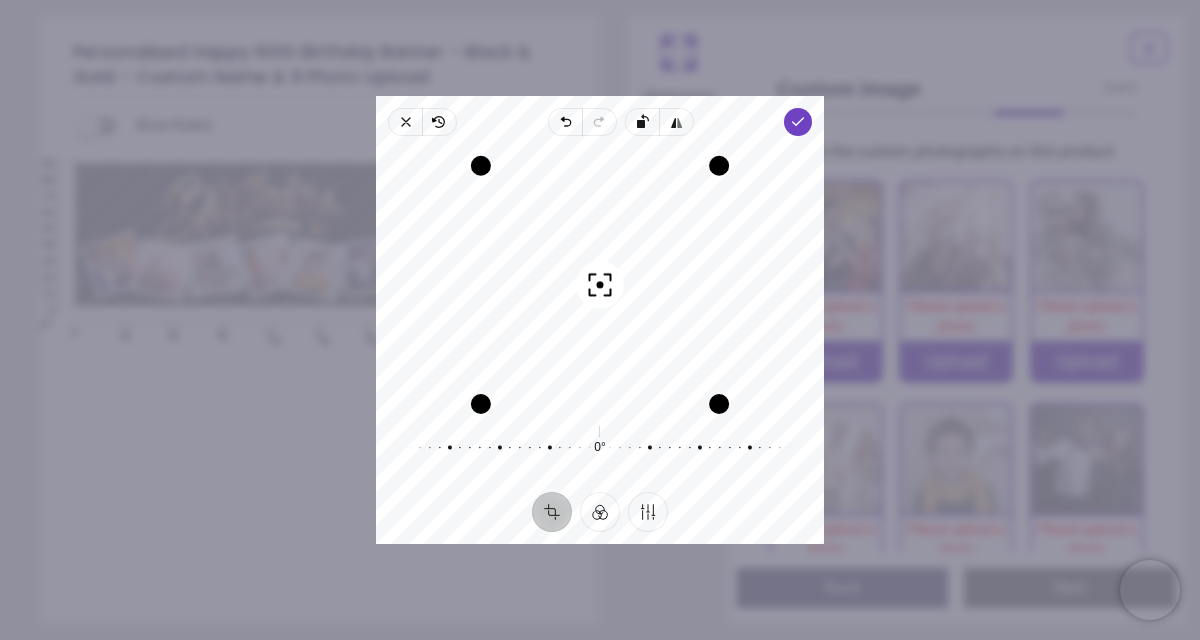 drag, startPoint x: 580, startPoint y: 240, endPoint x: 580, endPoint y: 265, distance: 25 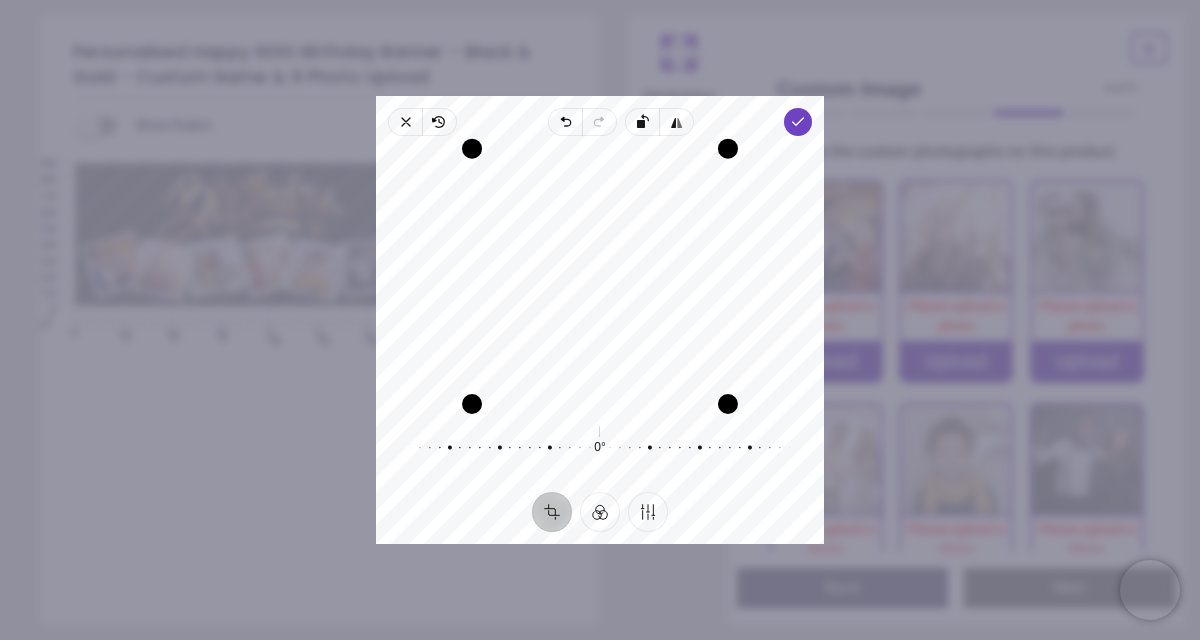 drag, startPoint x: 639, startPoint y: 174, endPoint x: 641, endPoint y: 146, distance: 28.071337 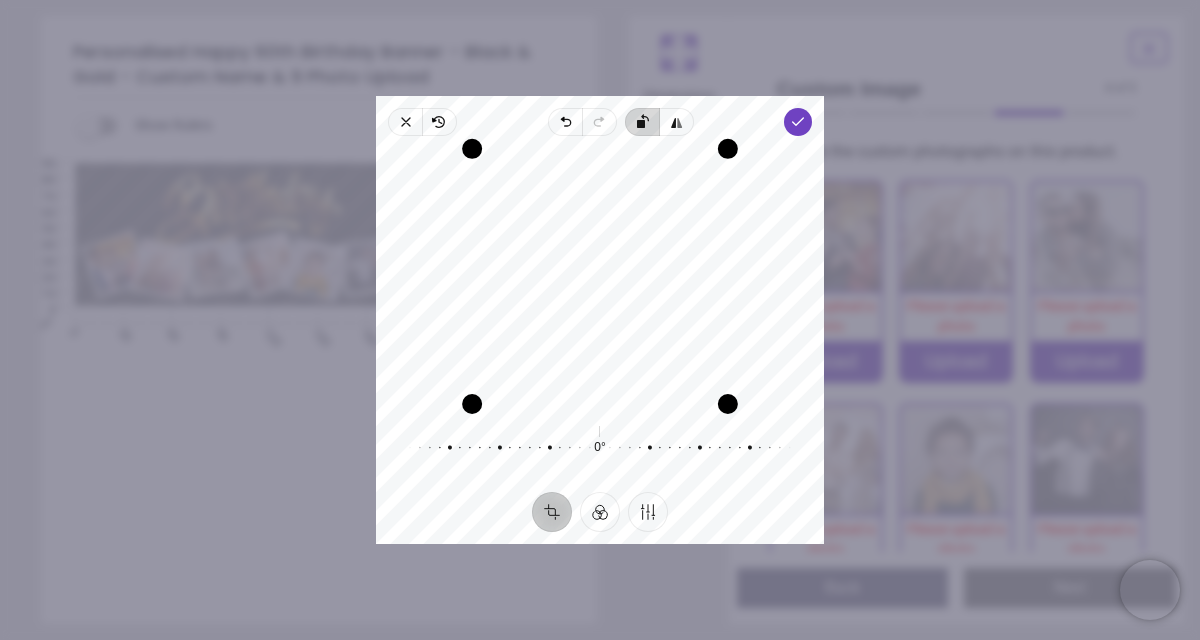 drag, startPoint x: 641, startPoint y: 144, endPoint x: 641, endPoint y: 133, distance: 11 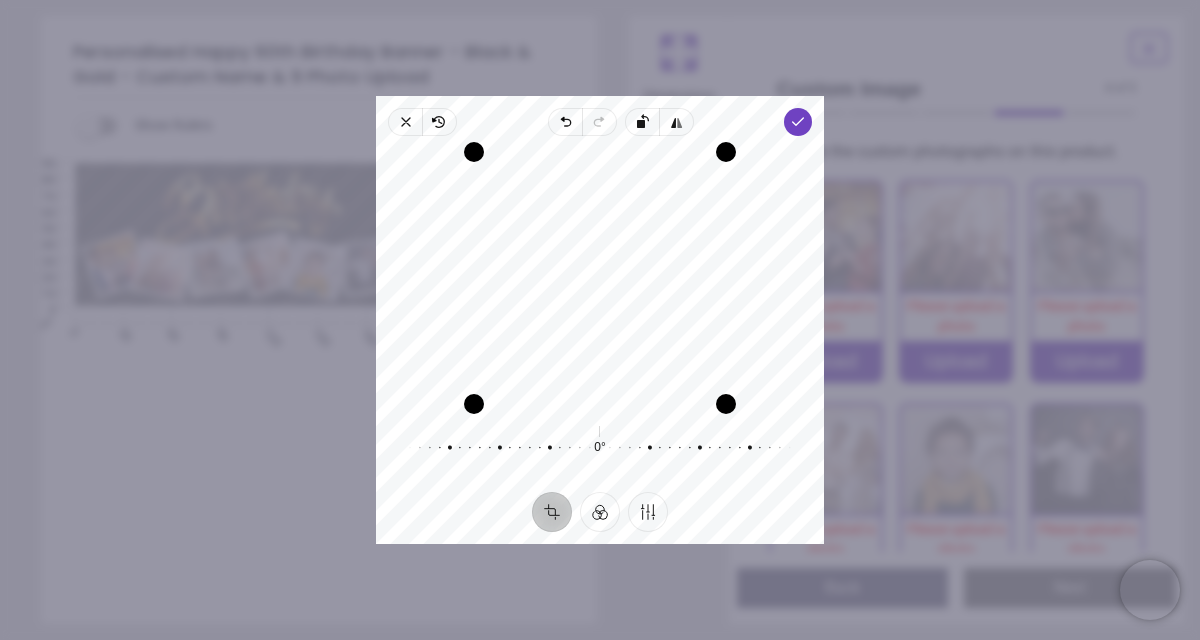 drag, startPoint x: 619, startPoint y: 207, endPoint x: 620, endPoint y: 219, distance: 12.0415945 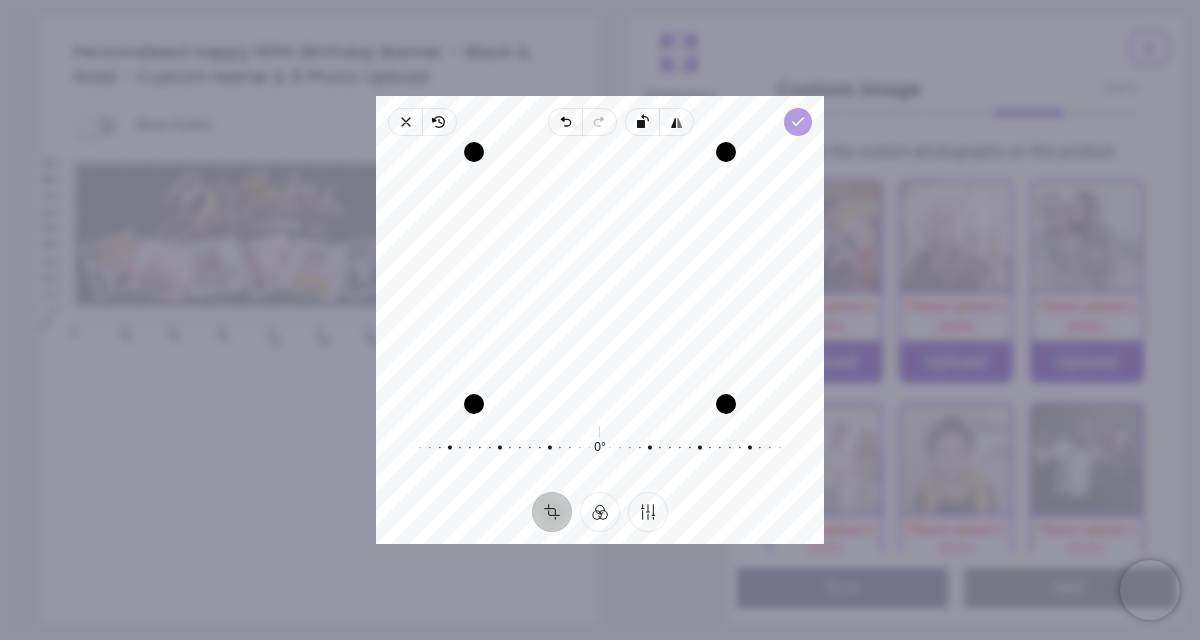 click 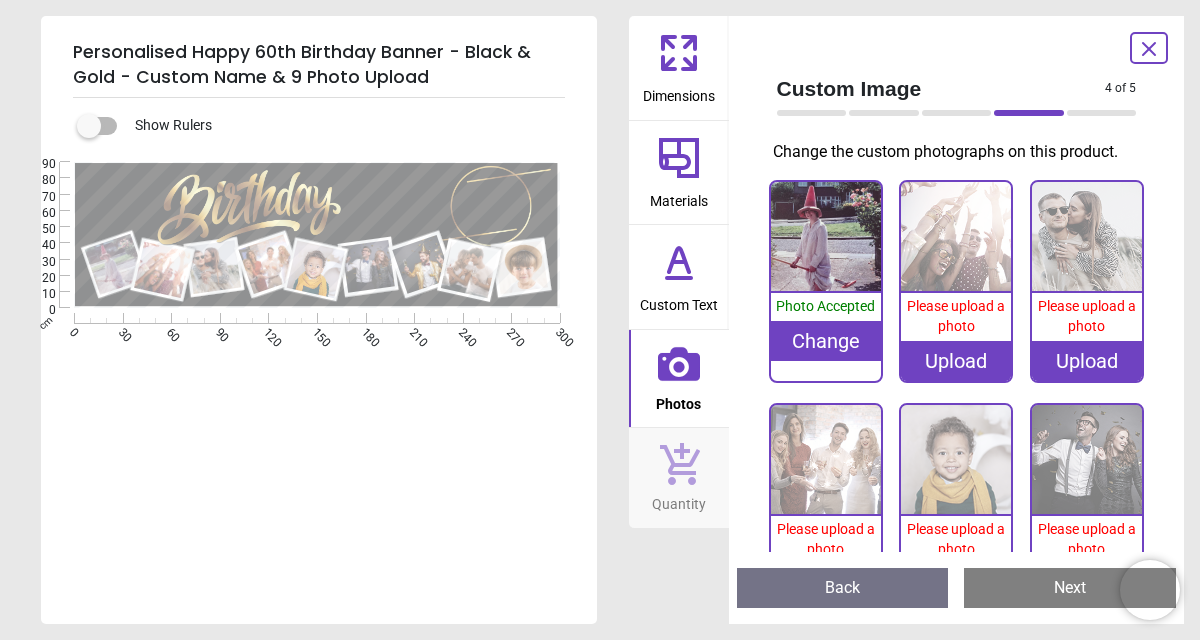 click on "Upload" at bounding box center (956, 361) 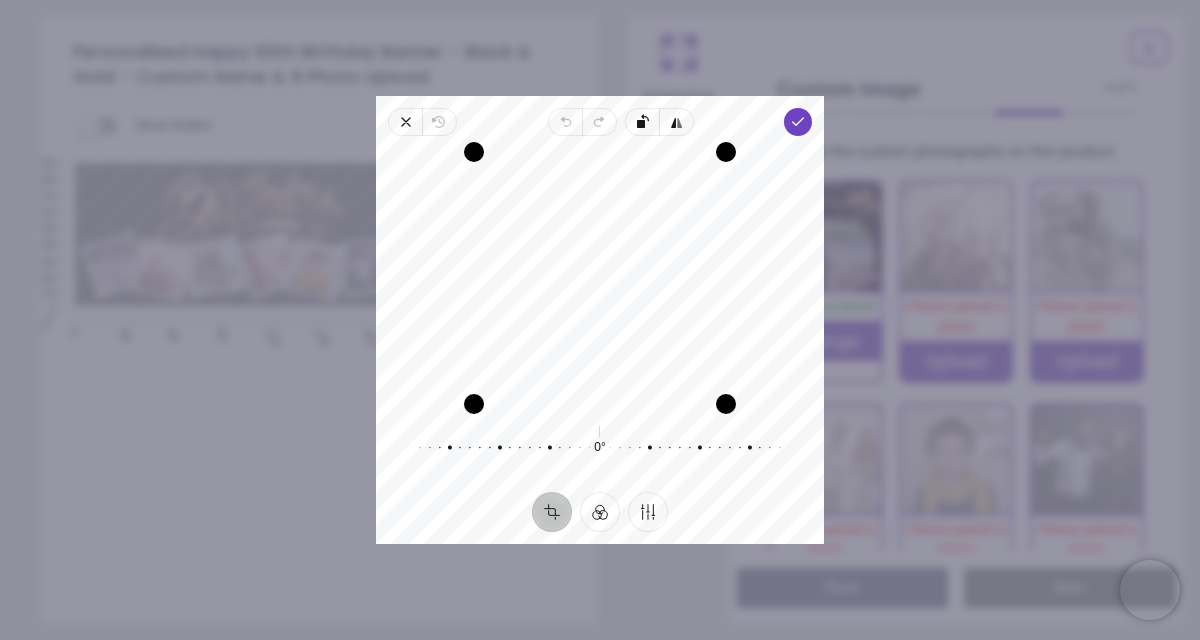 drag, startPoint x: 699, startPoint y: 243, endPoint x: 633, endPoint y: 239, distance: 66.1211 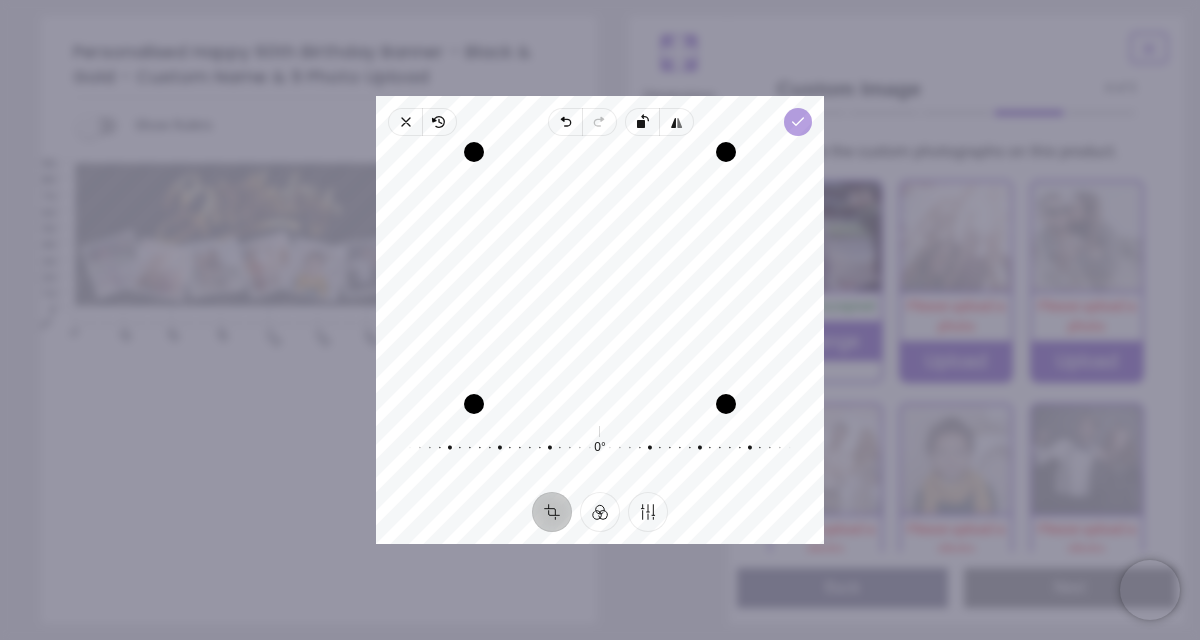 click 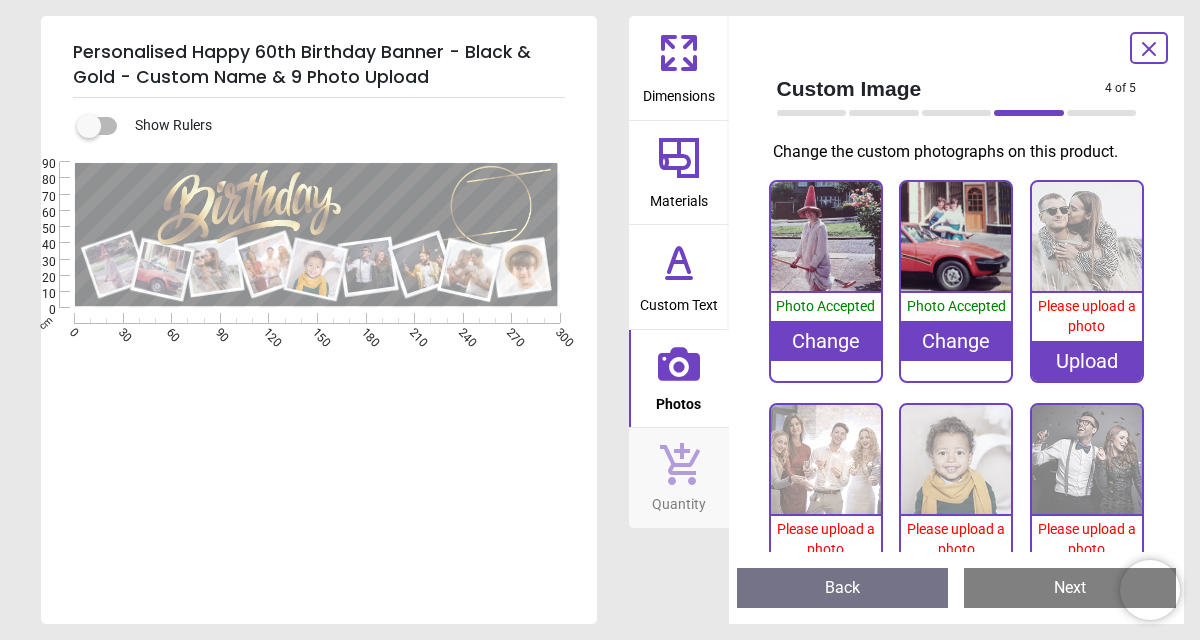 click at bounding box center [1087, 237] 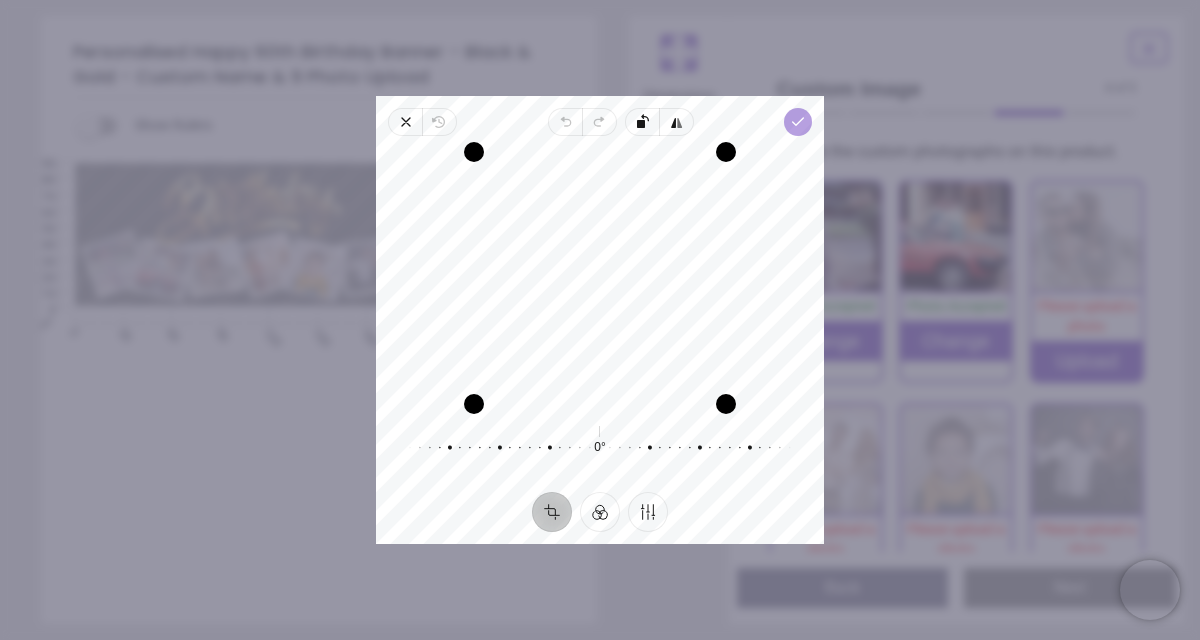 click 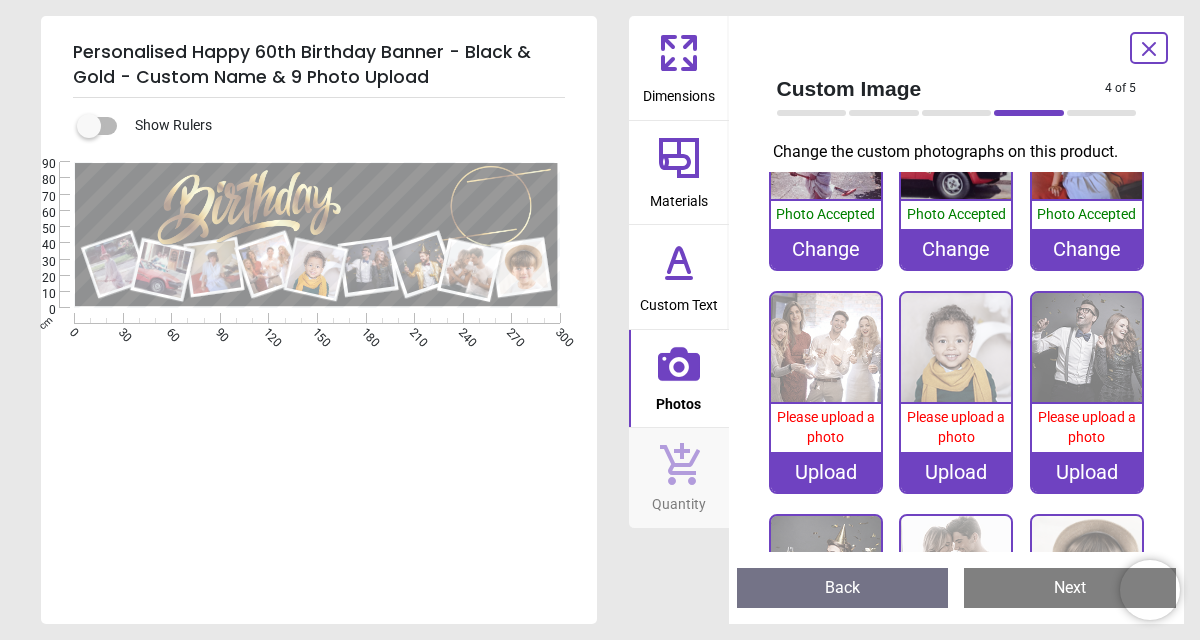 scroll, scrollTop: 100, scrollLeft: 0, axis: vertical 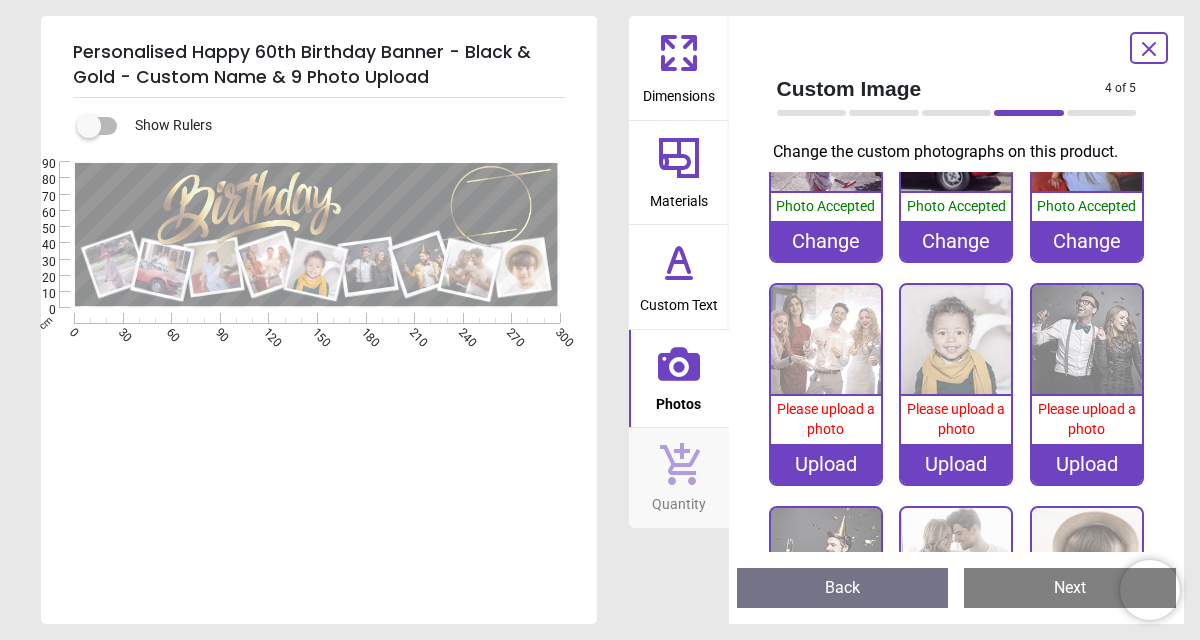 click on "Upload" at bounding box center [826, 464] 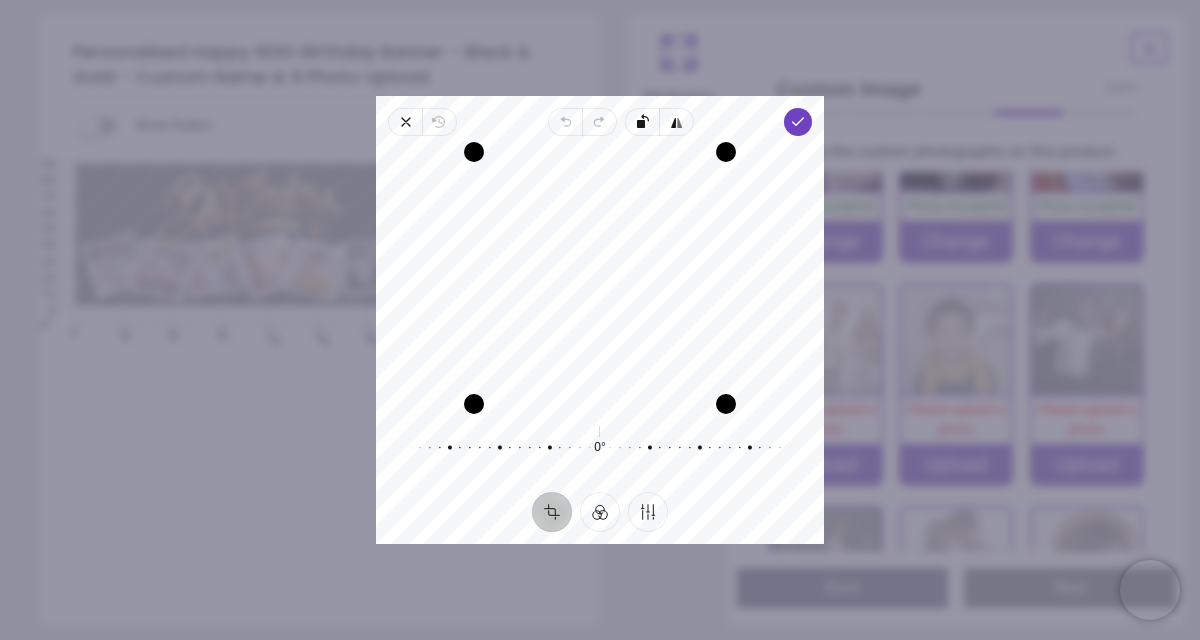 drag, startPoint x: 601, startPoint y: 330, endPoint x: 609, endPoint y: 360, distance: 31.04835 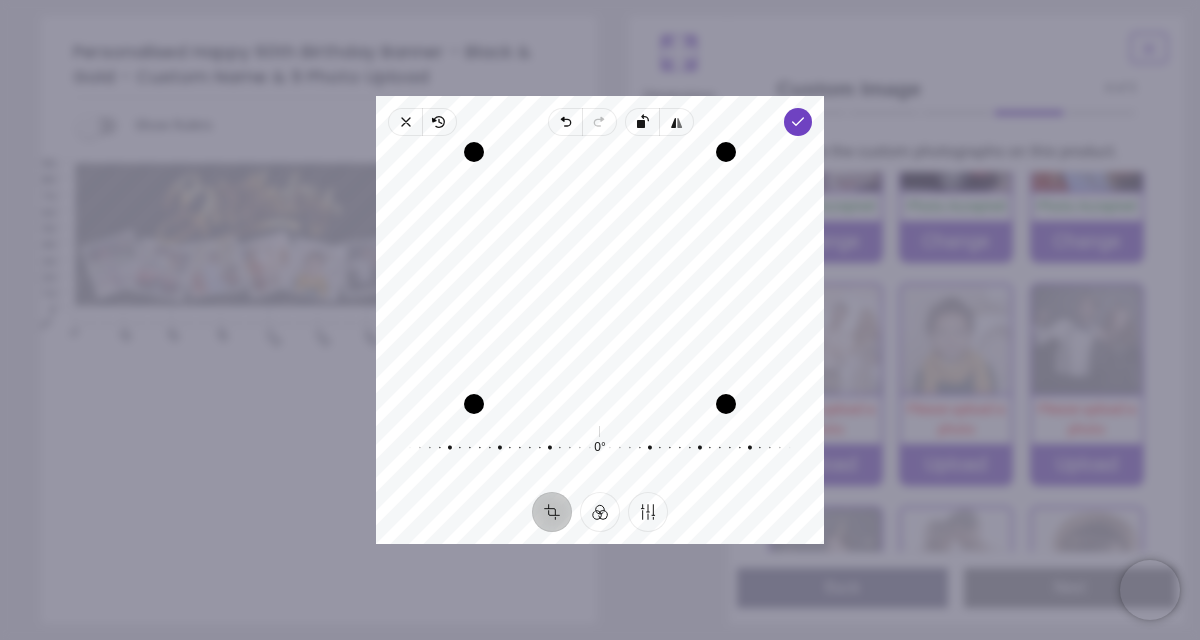 click on "Recenter" at bounding box center [600, 278] 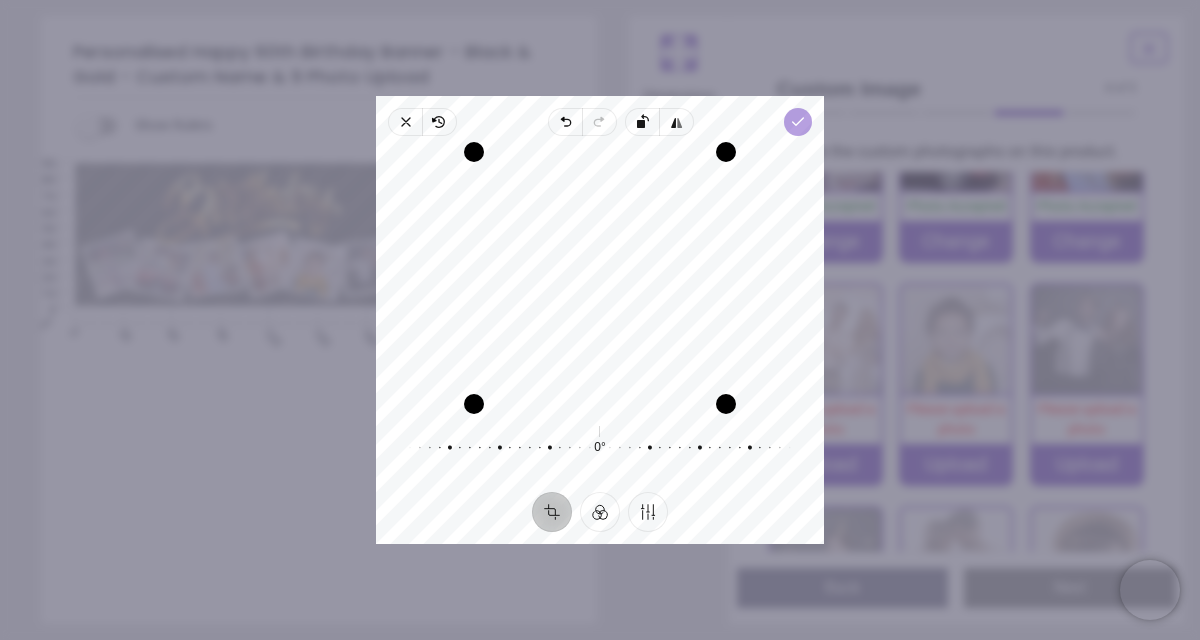 click 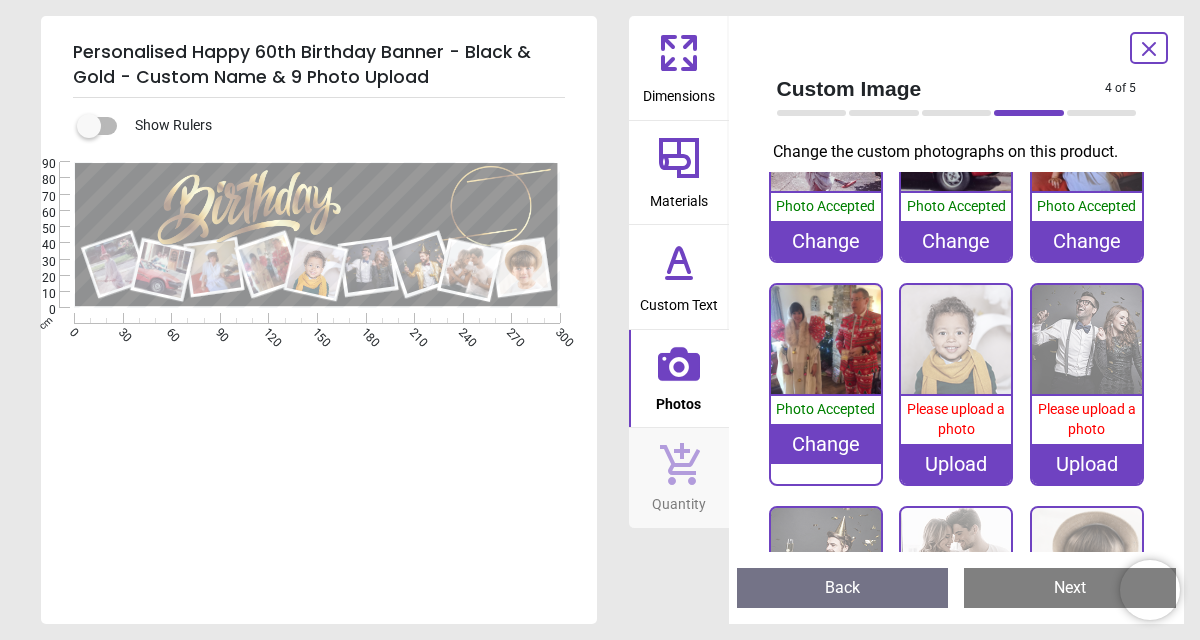 click on "Upload" at bounding box center [956, 464] 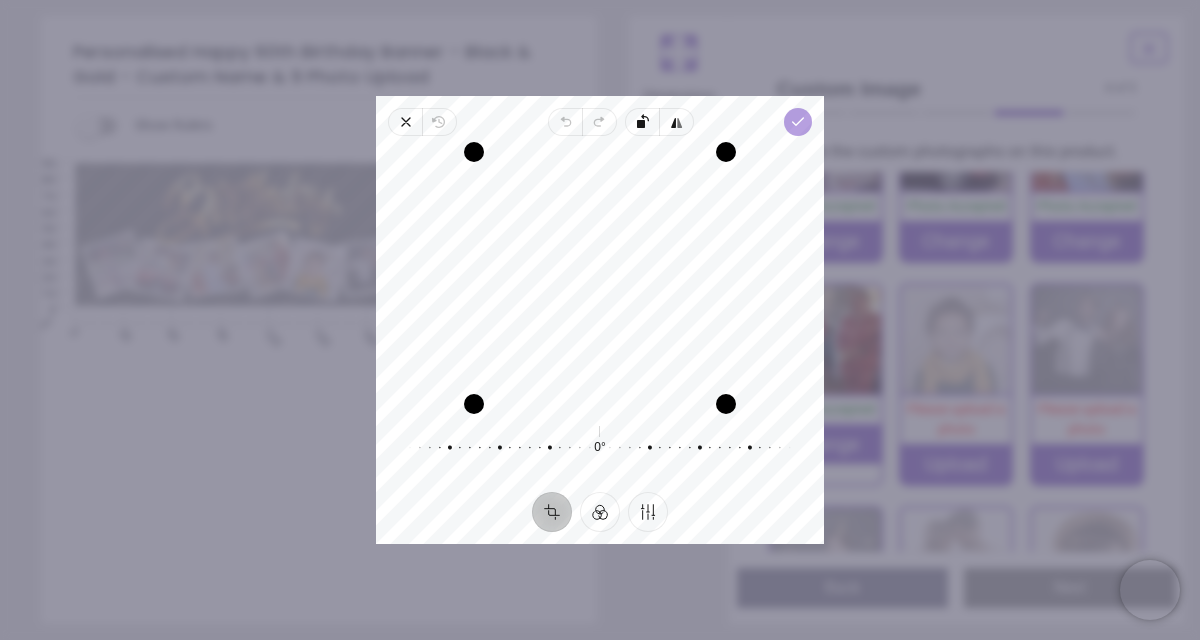 click 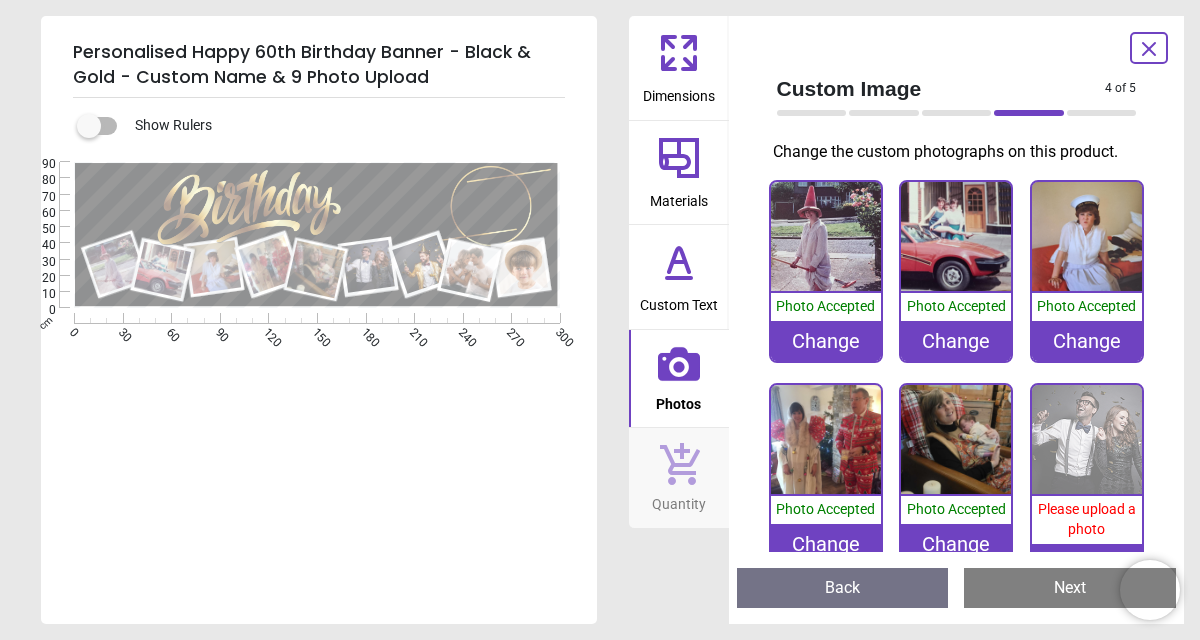 scroll, scrollTop: 0, scrollLeft: 0, axis: both 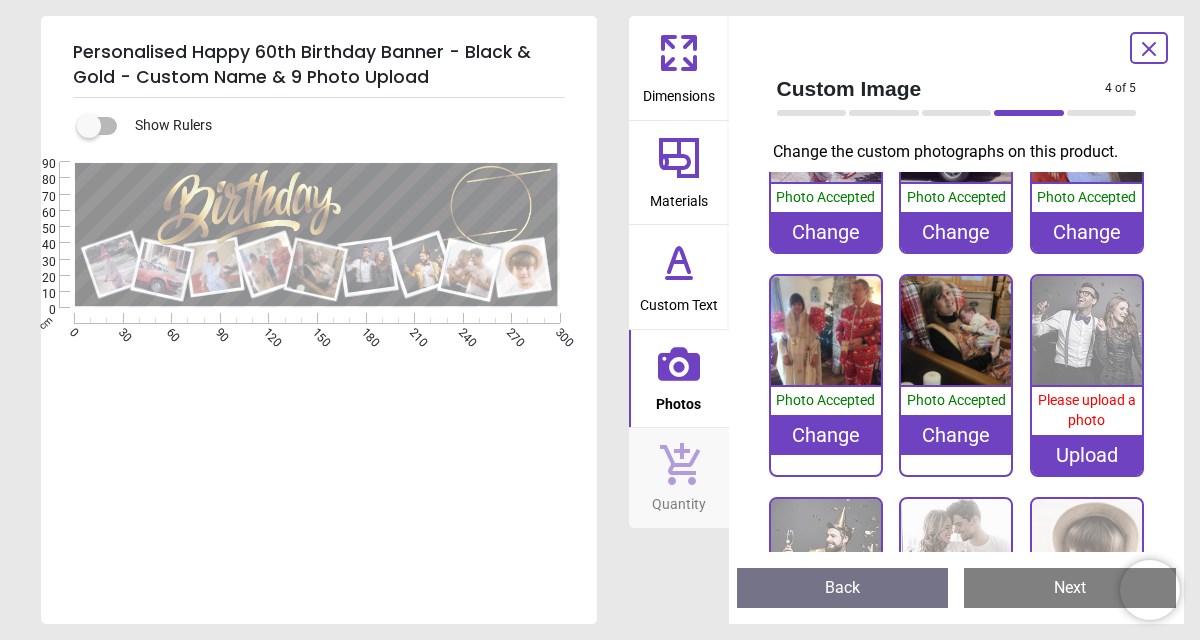 click on "Upload" at bounding box center [1087, 455] 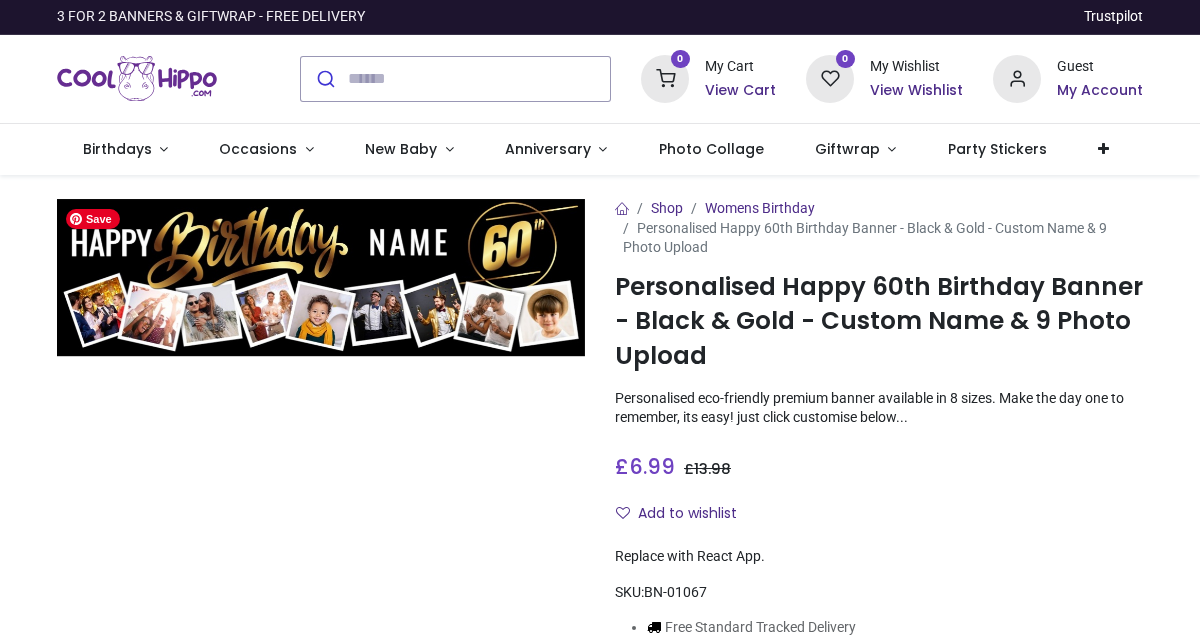 scroll, scrollTop: 0, scrollLeft: 0, axis: both 